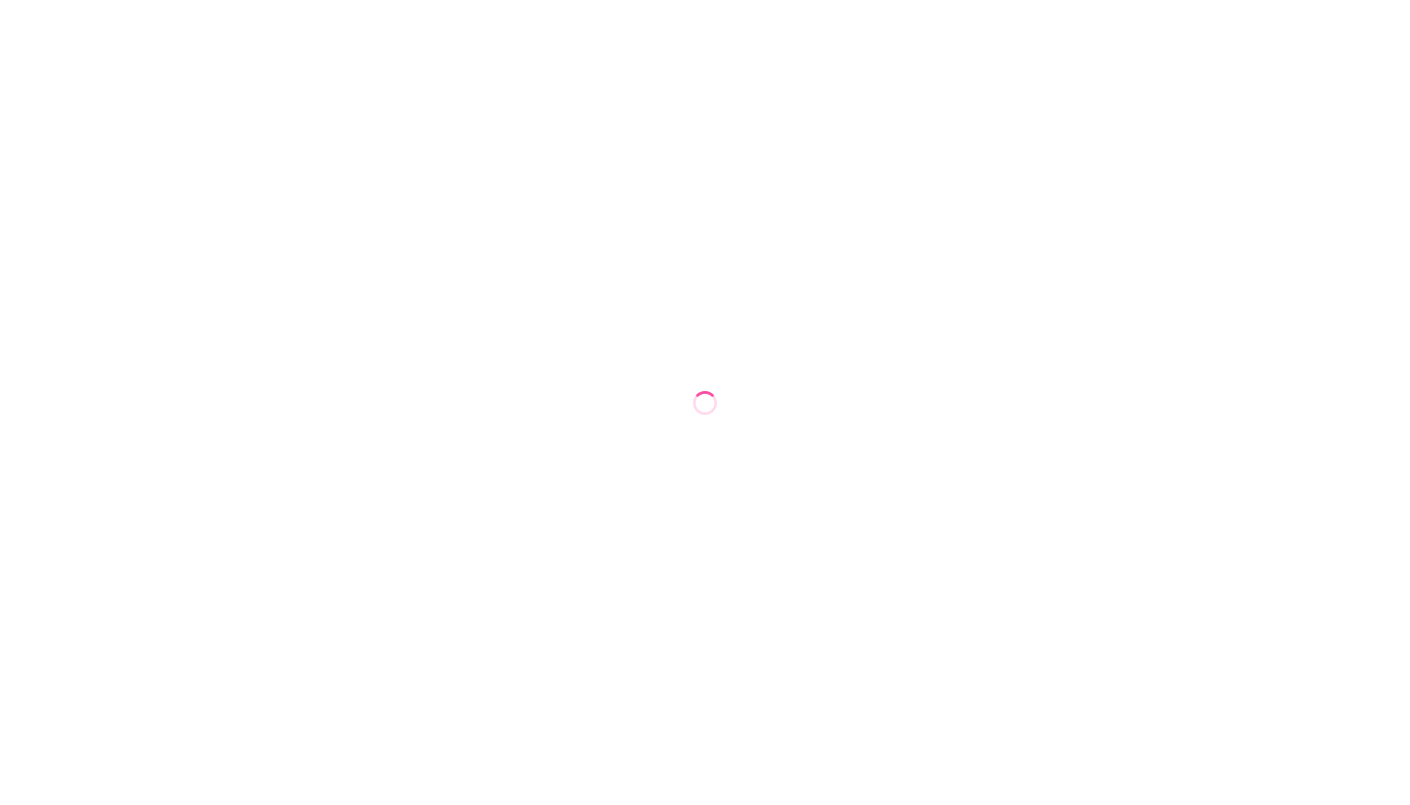 scroll, scrollTop: 0, scrollLeft: 0, axis: both 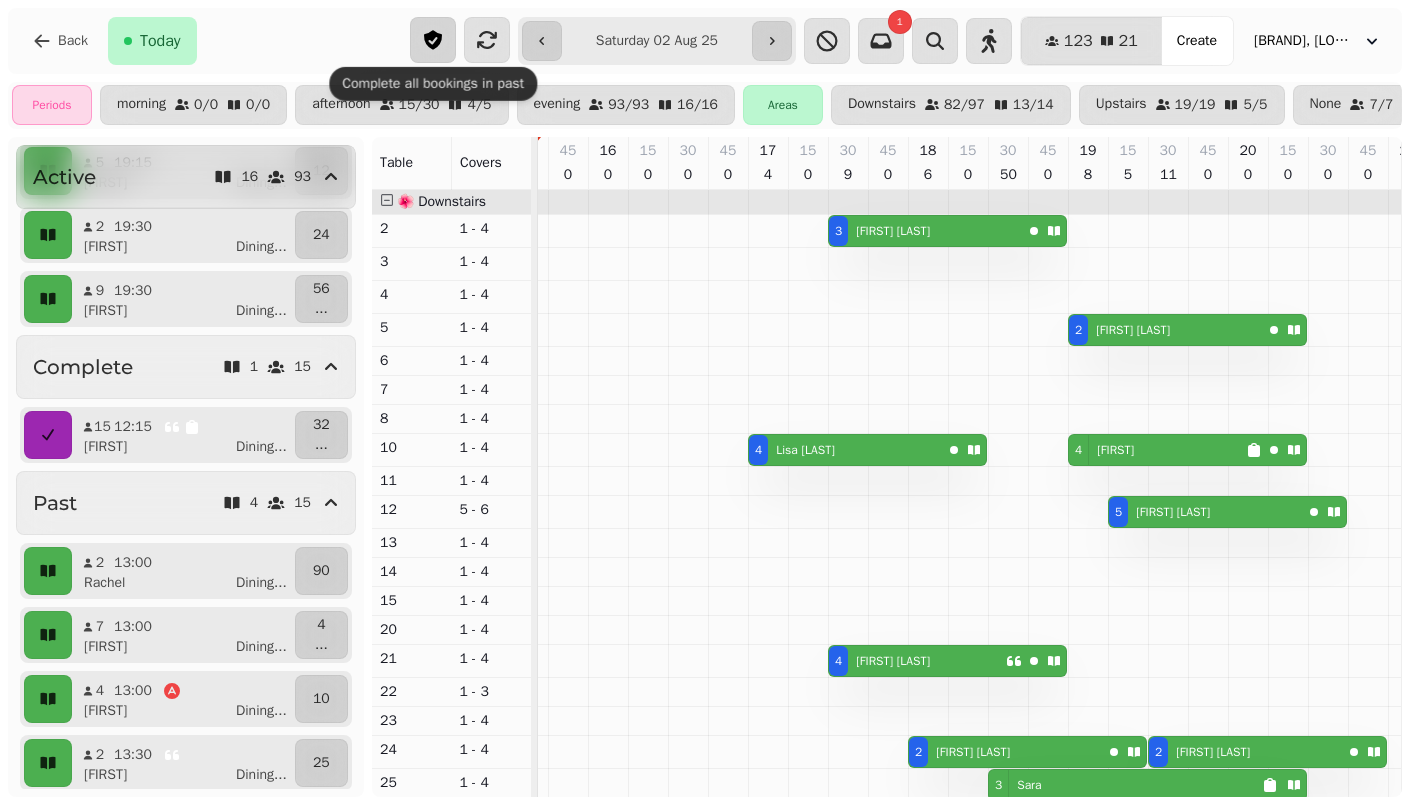 click 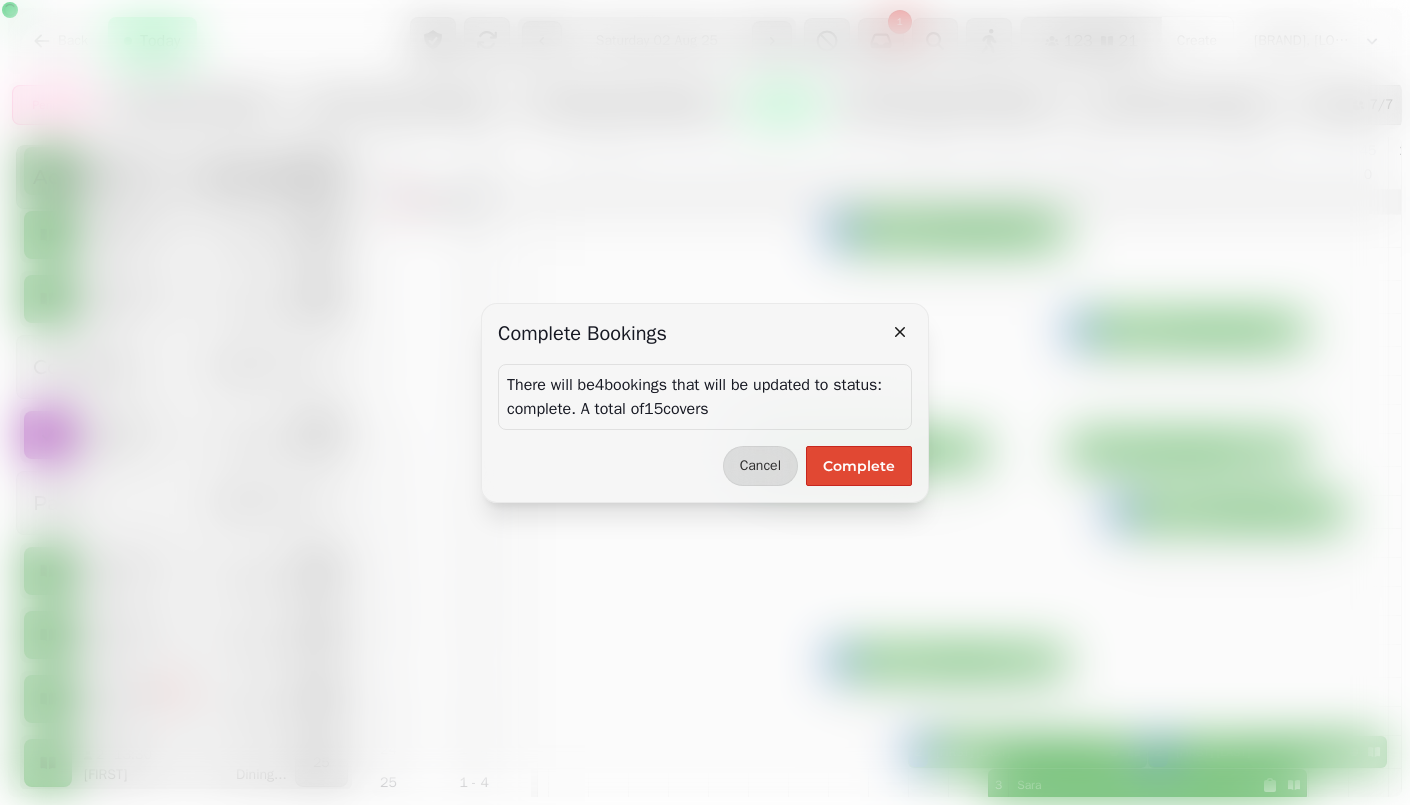 click on "Complete" at bounding box center [859, 466] 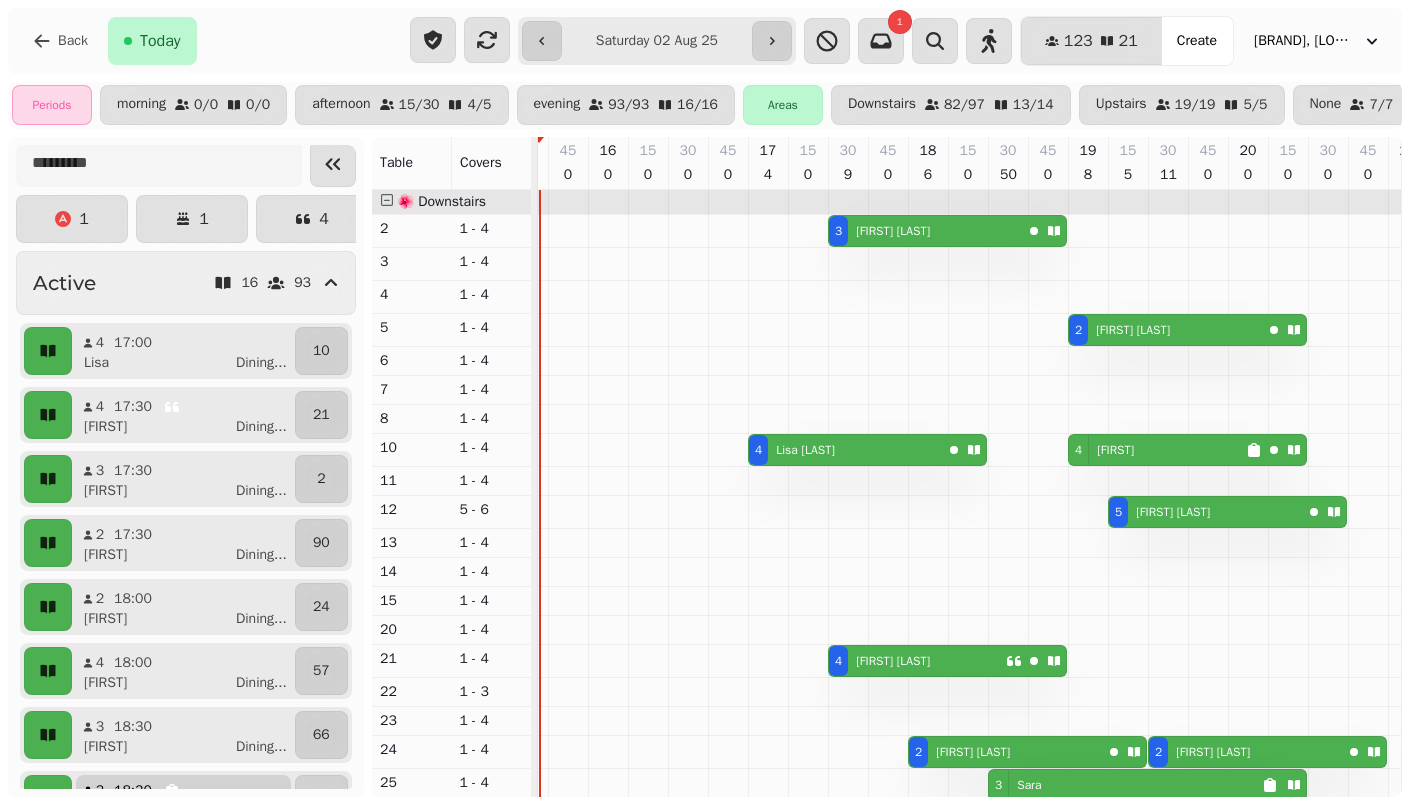 scroll, scrollTop: 0, scrollLeft: 0, axis: both 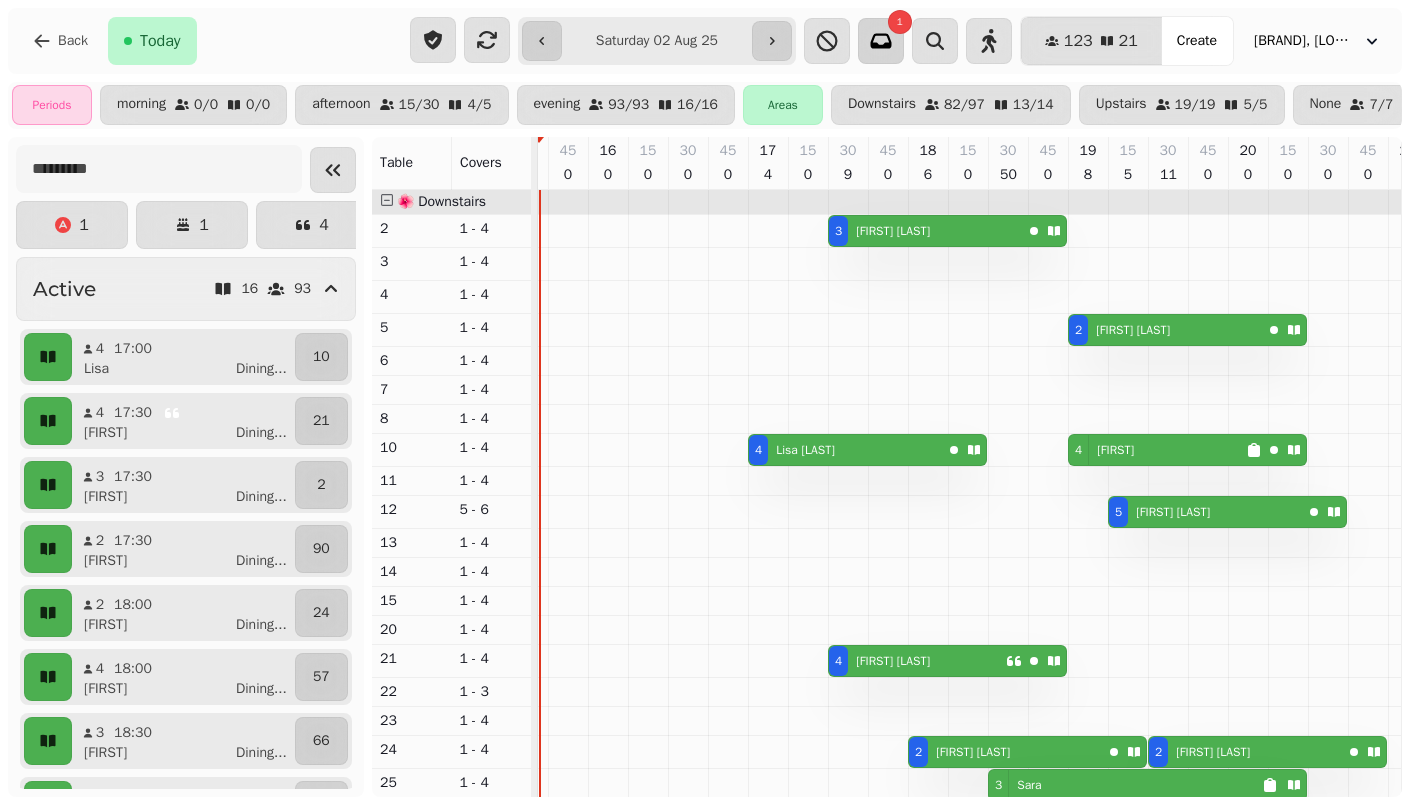 click 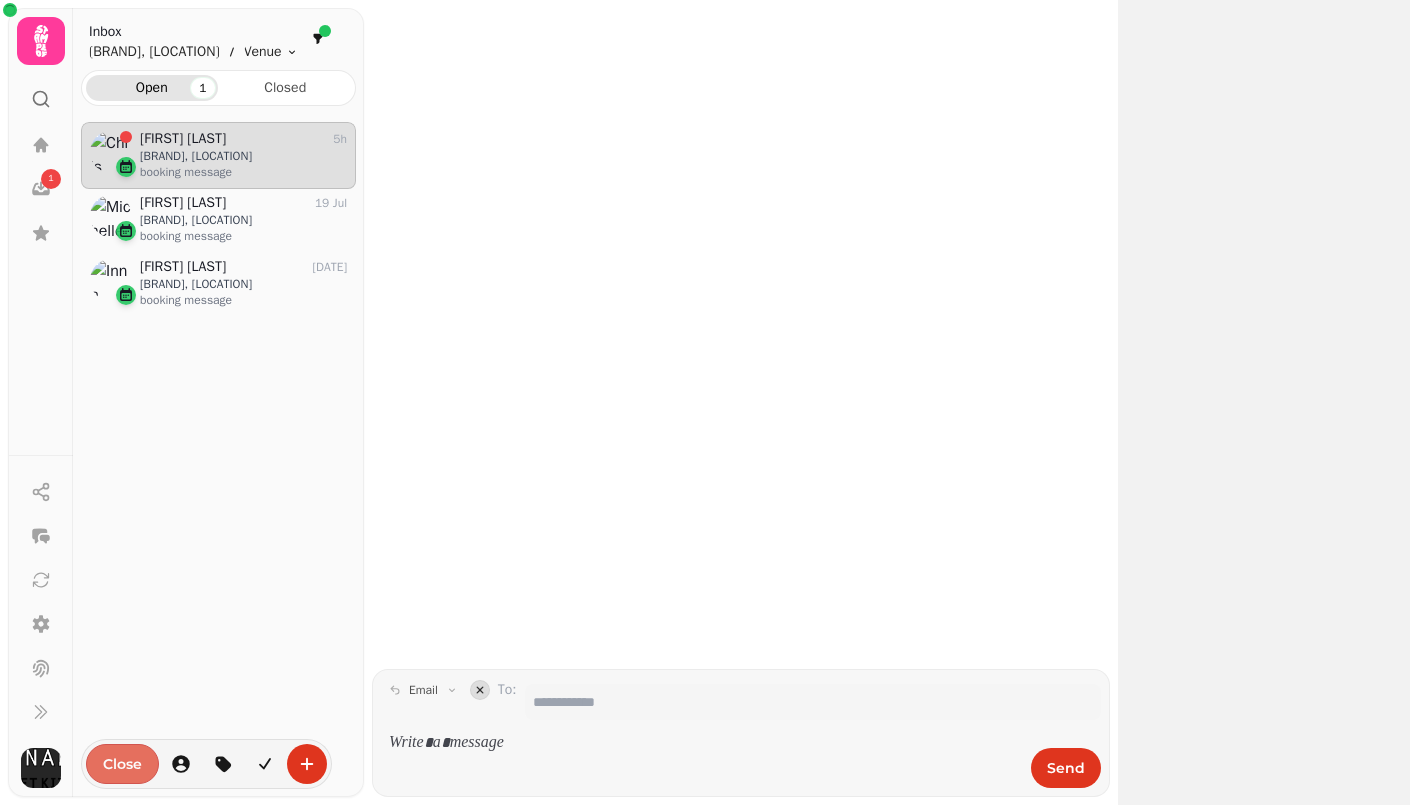 scroll, scrollTop: 0, scrollLeft: 0, axis: both 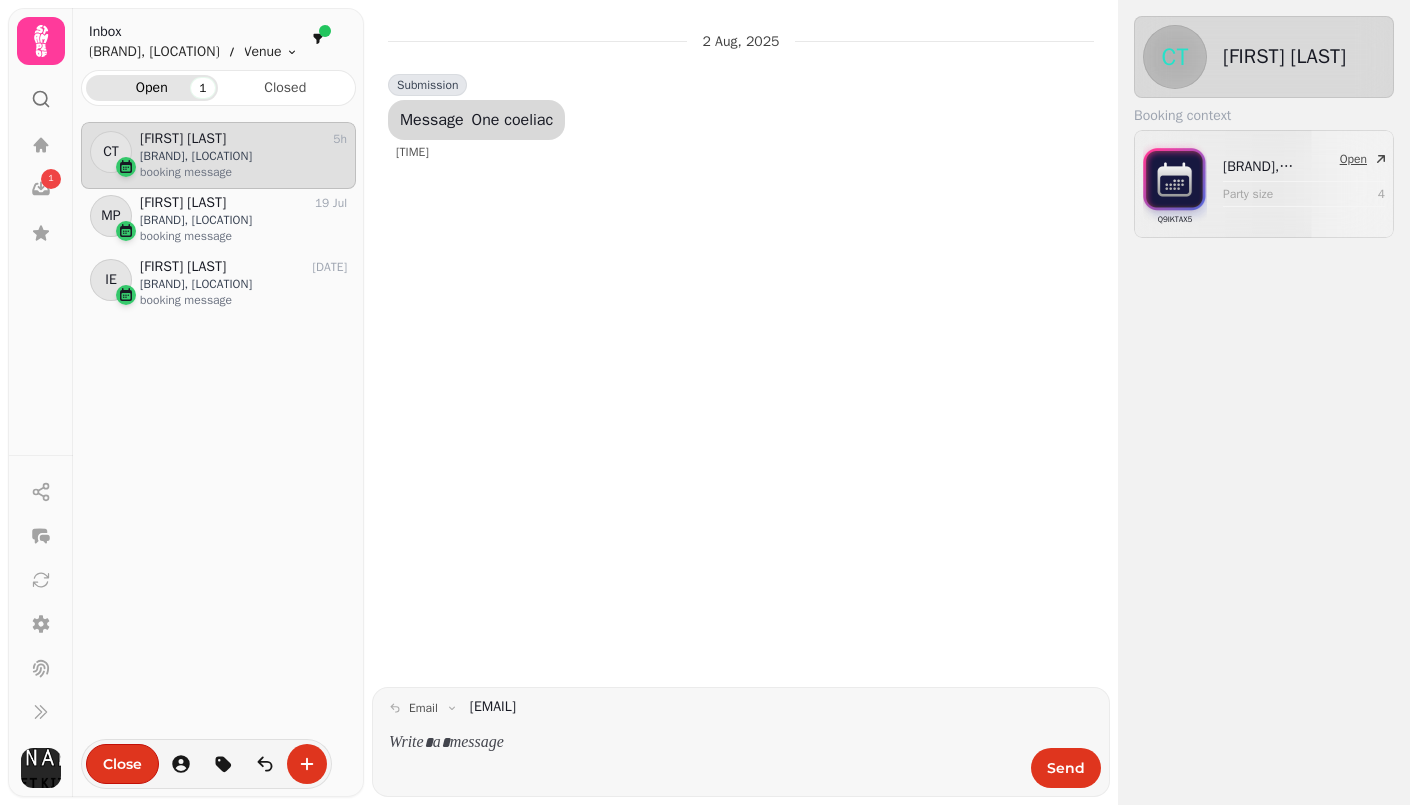 click on "Q9IKTAX5 [BRAND], [LOCATION] Party size 4 Open" at bounding box center [1264, 184] 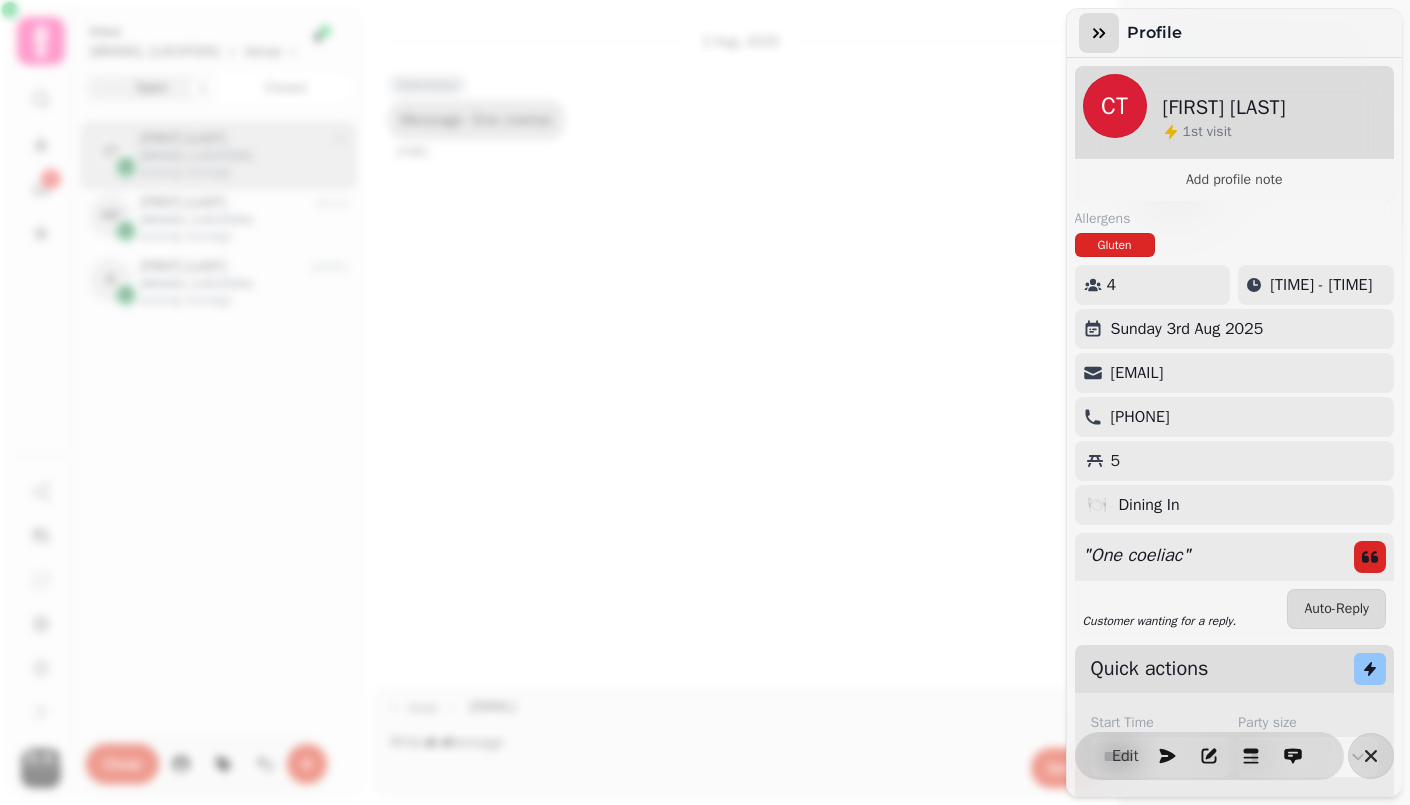 click 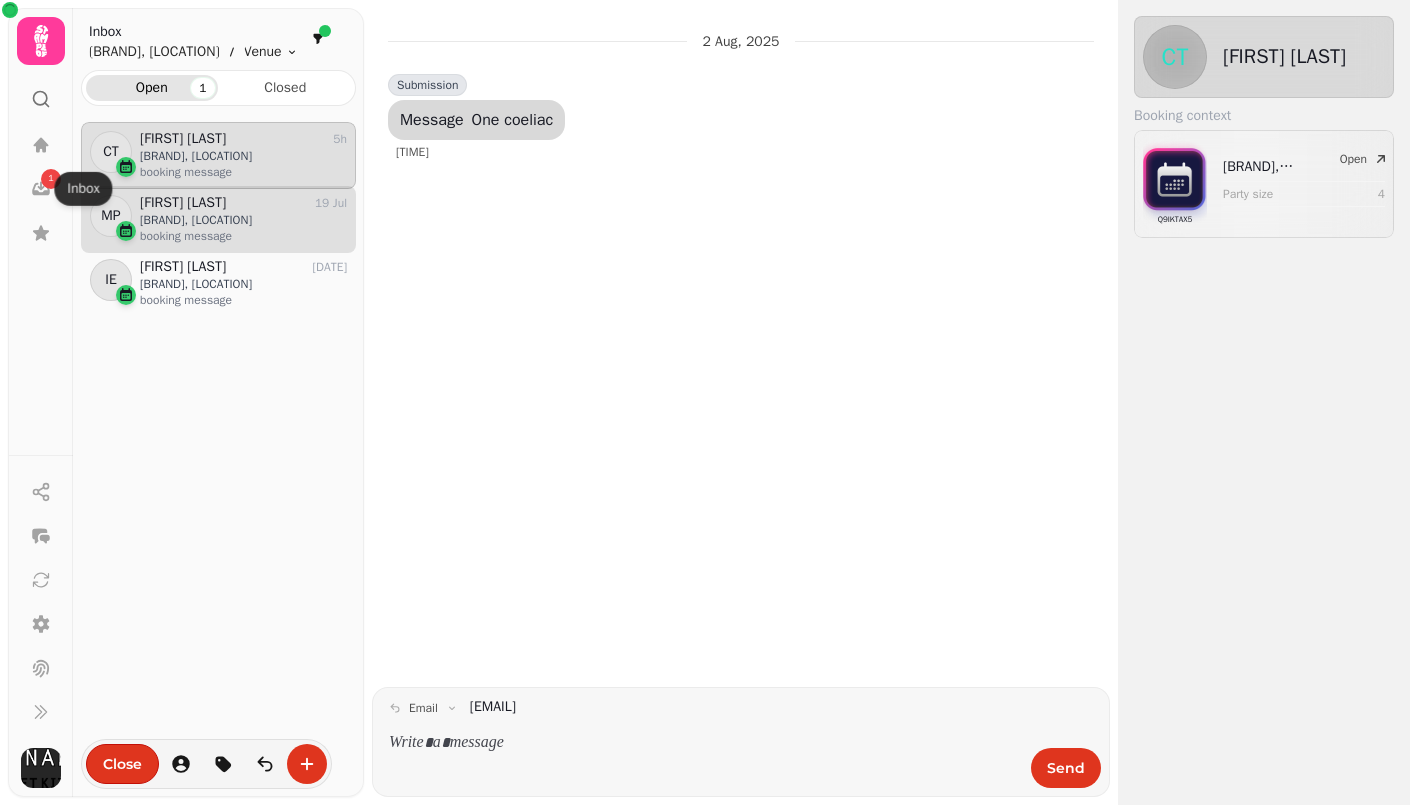 click on "booking message" at bounding box center (243, 236) 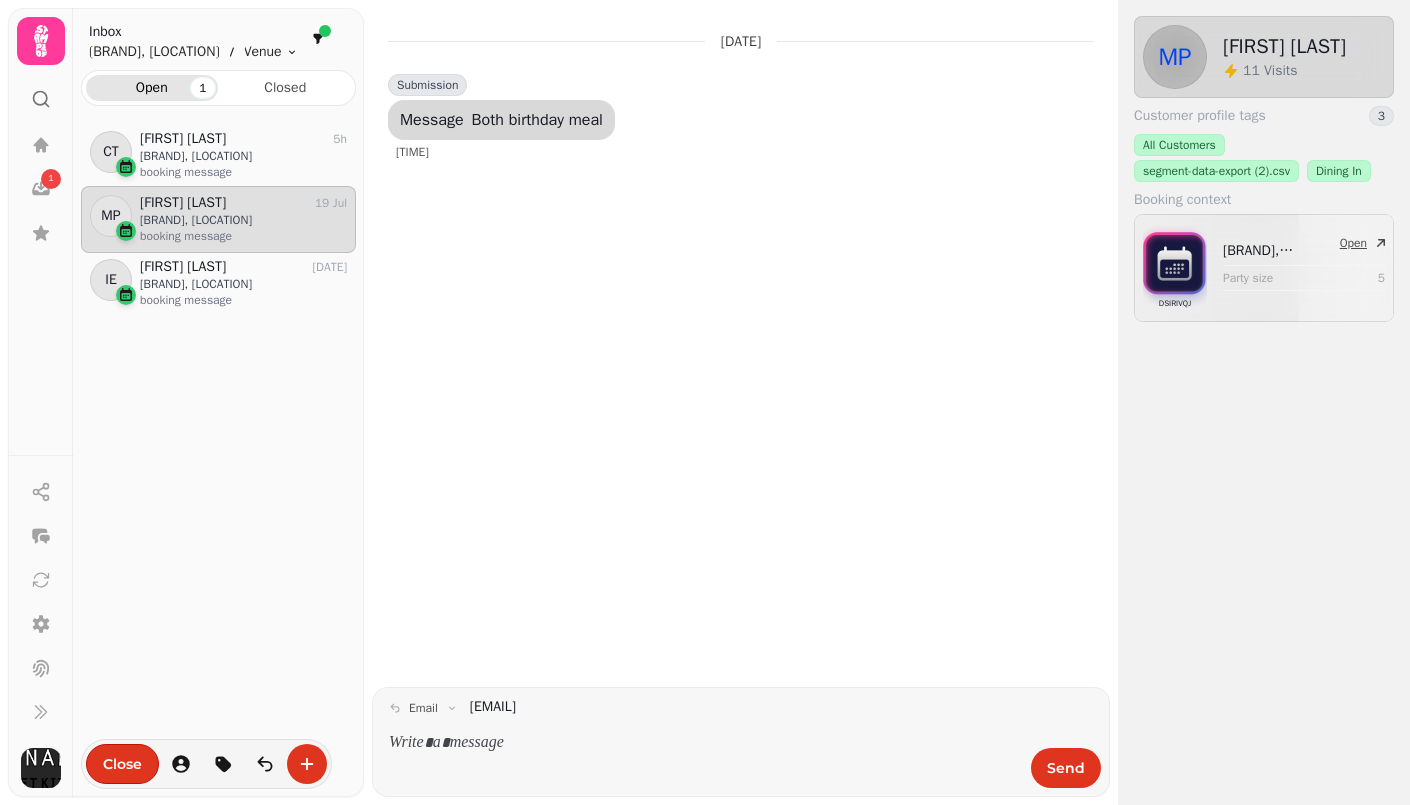 click on "DSIRIVQJ [BRAND], [LOCATION] Party size 5 Open" at bounding box center [1264, 268] 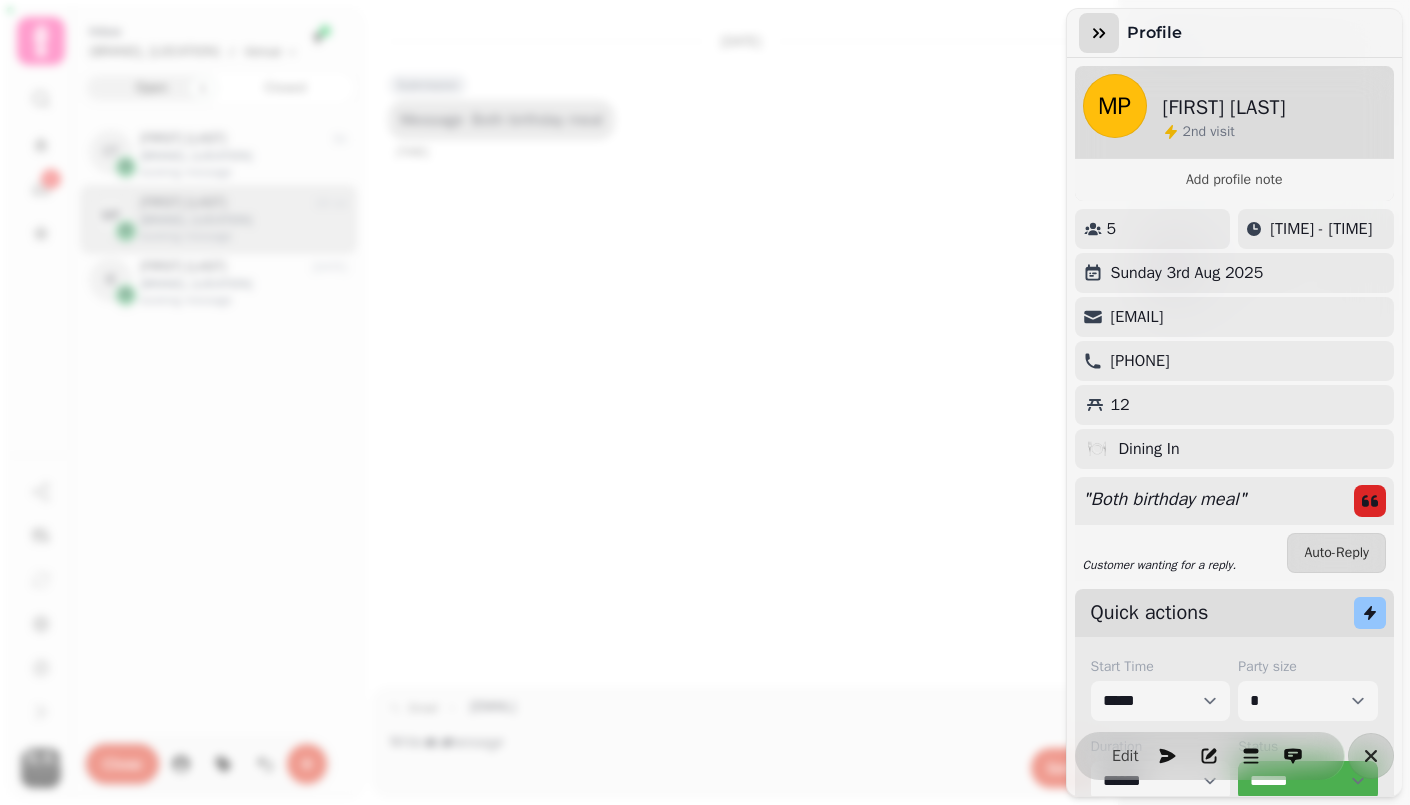 click 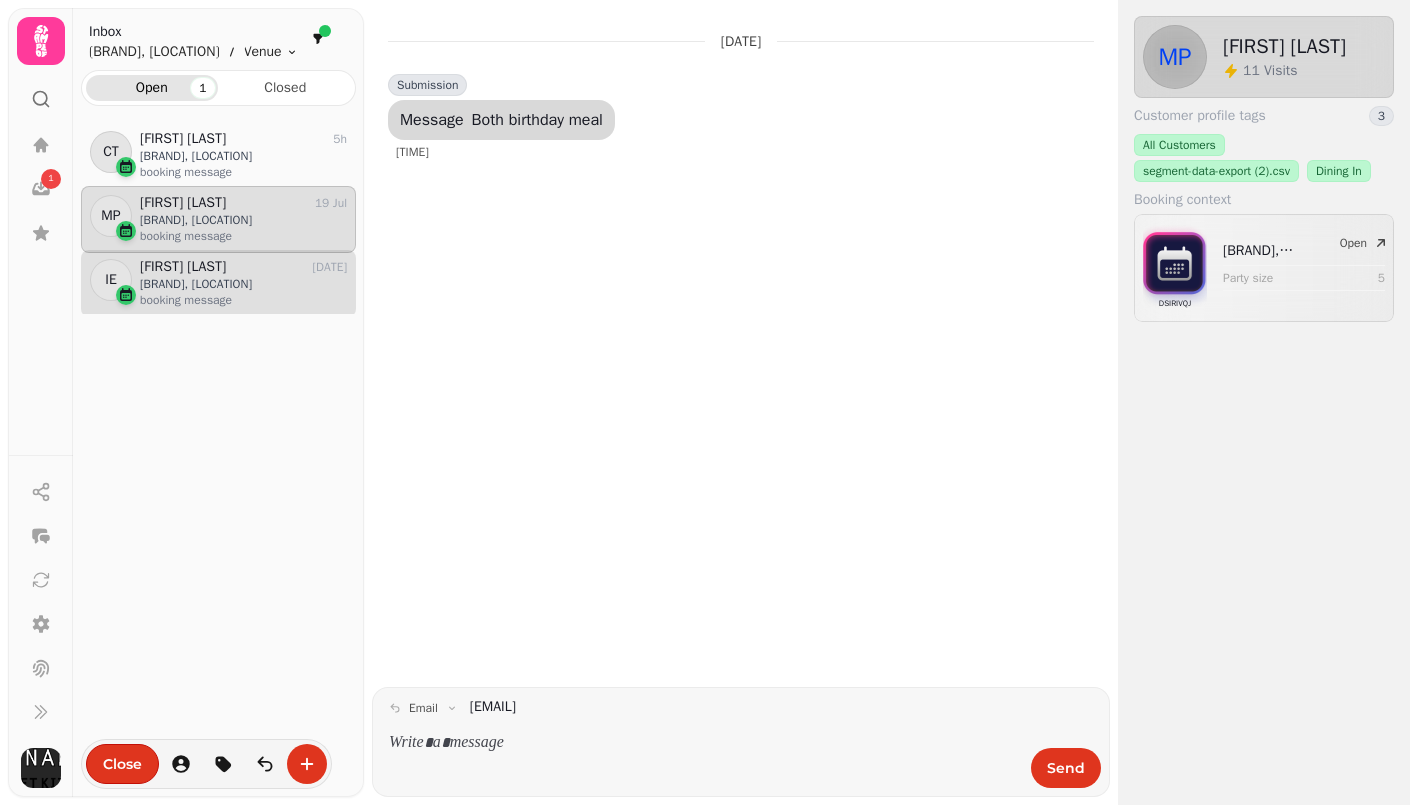 click on "[BRAND], [LOCATION]" at bounding box center [243, 284] 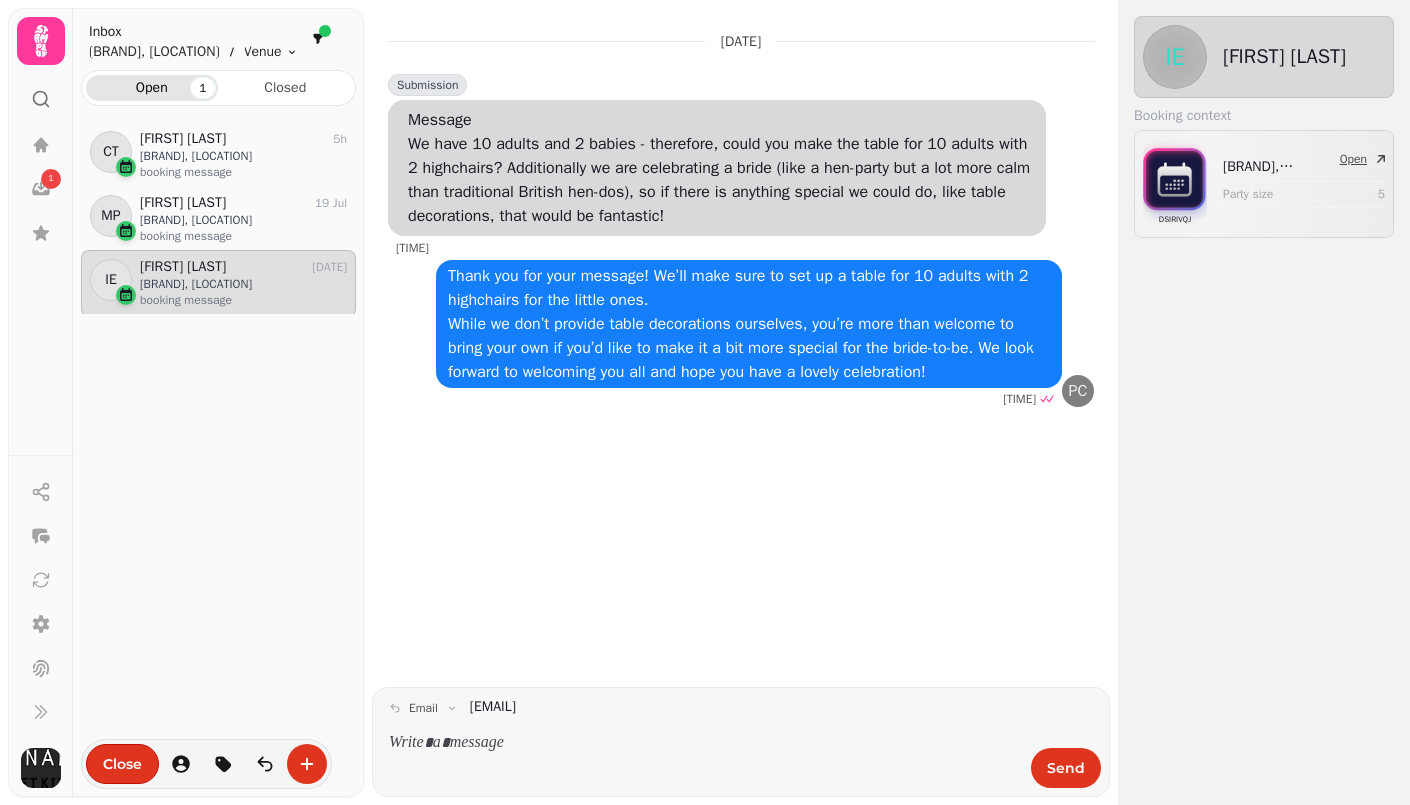 click on "DSIRIVQJ [BRAND], [LOCATION] Party size 5 Open" at bounding box center (1264, 184) 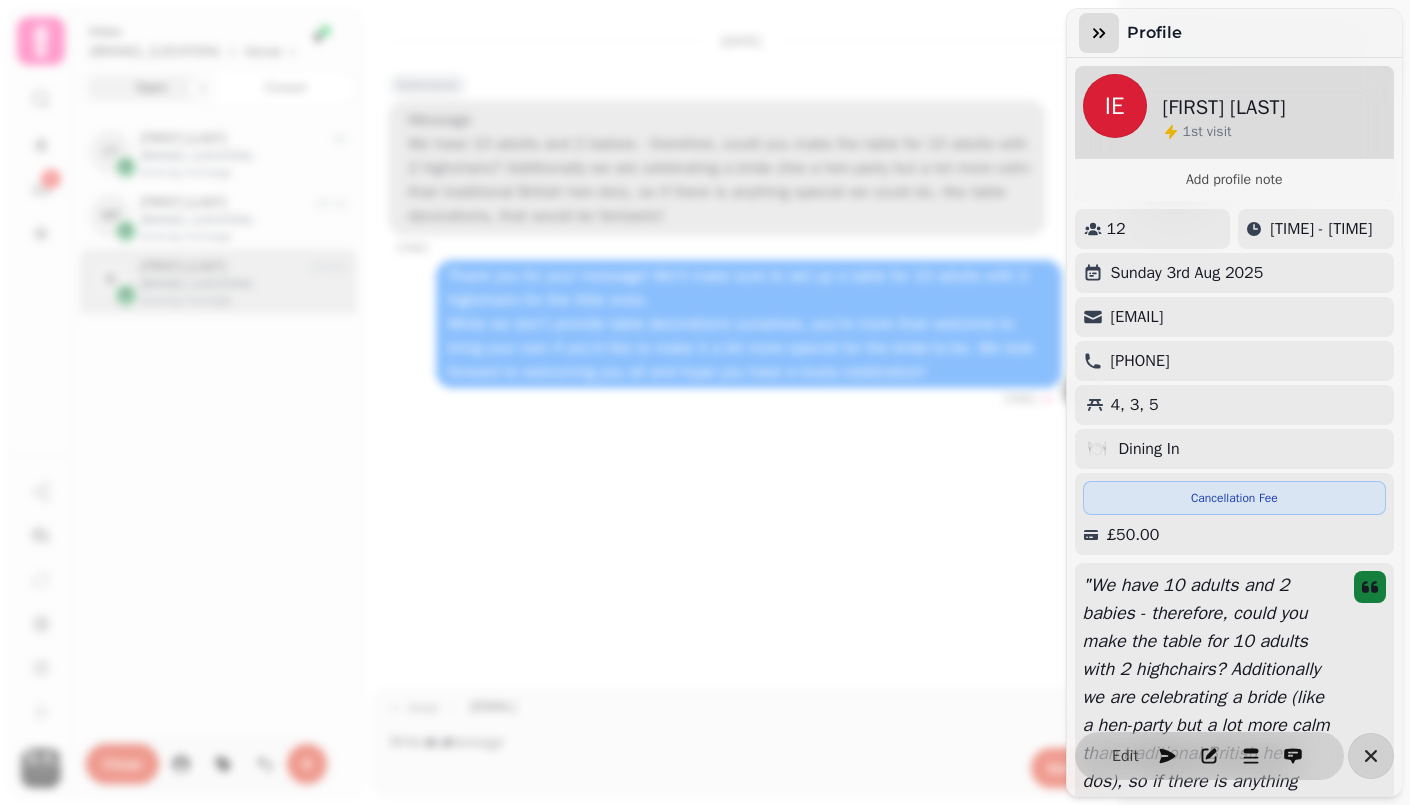click 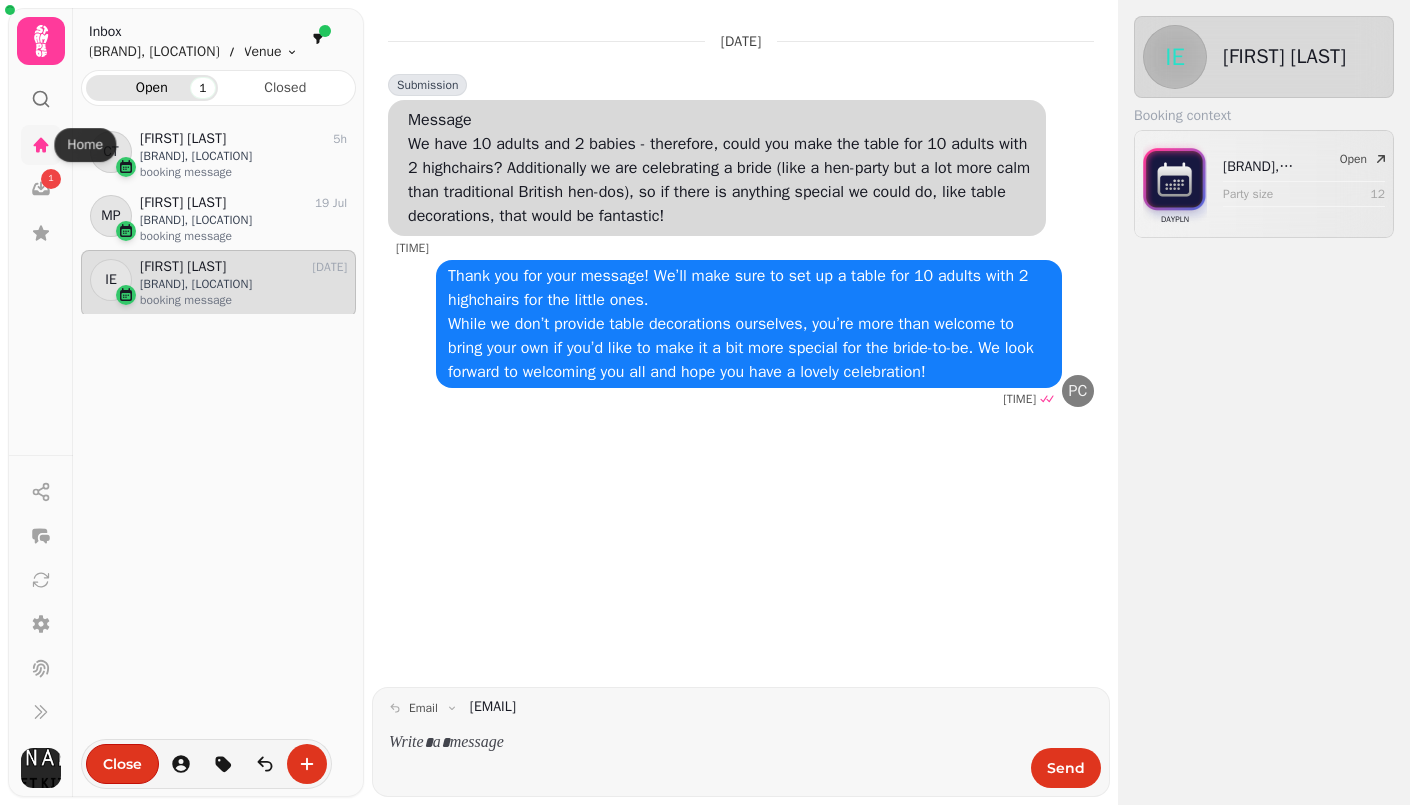 click 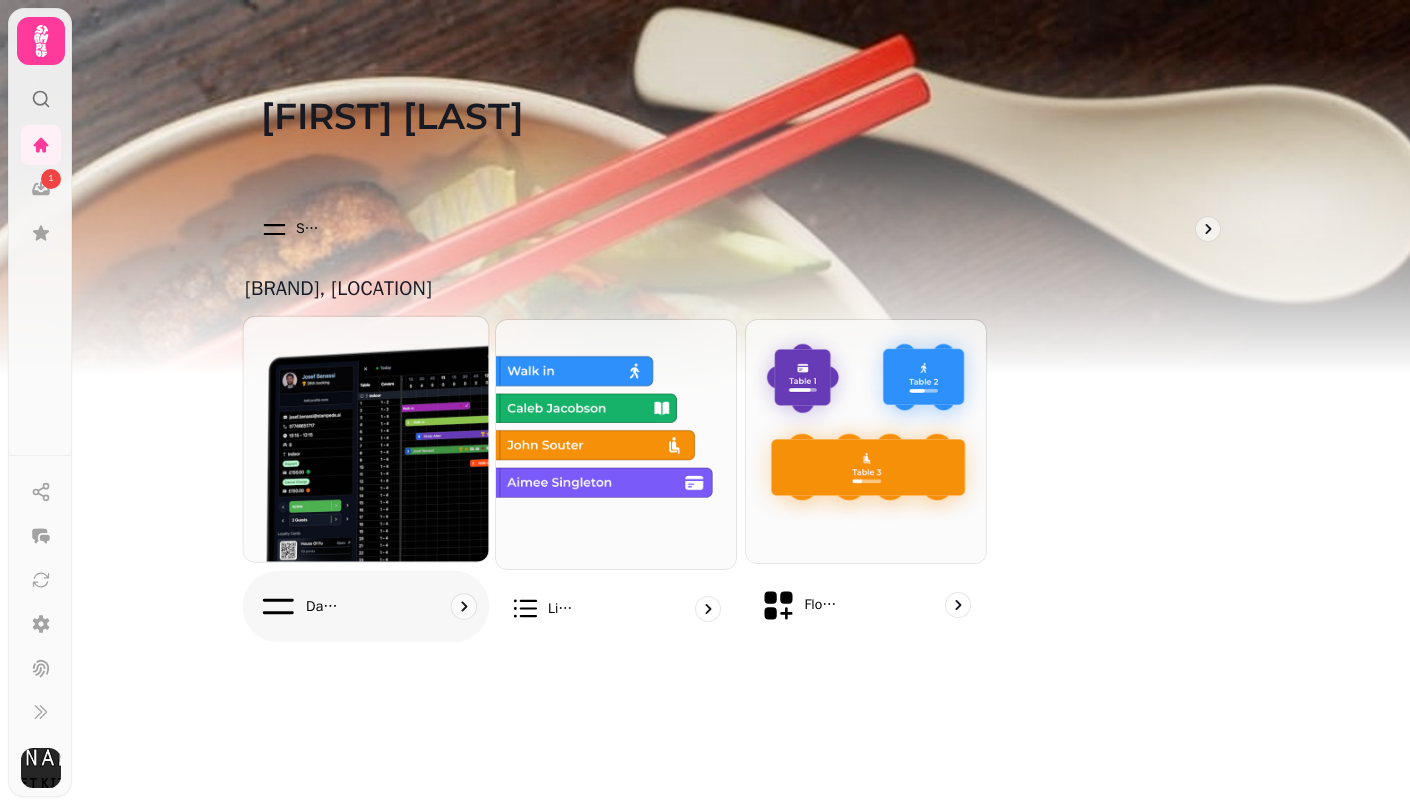 click at bounding box center [365, 438] 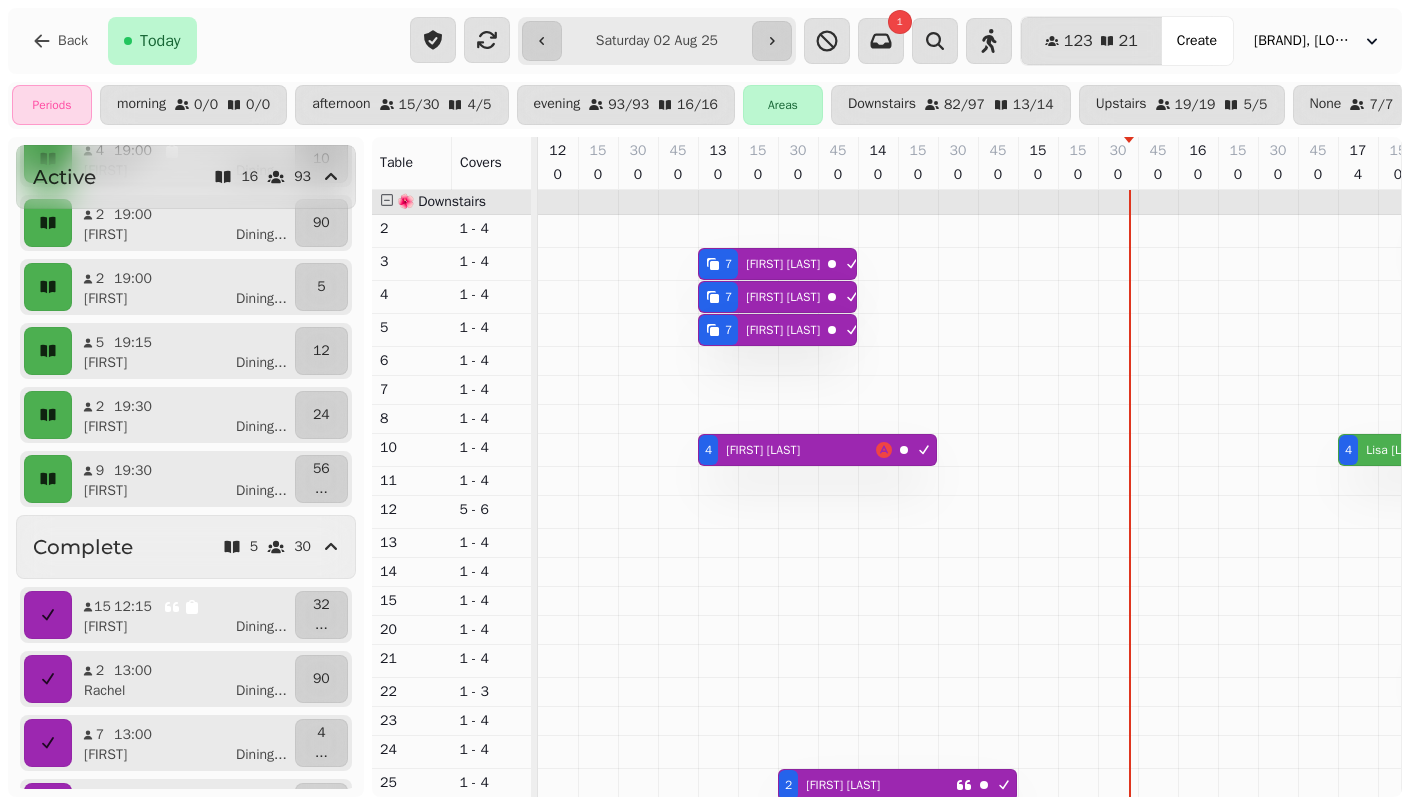 scroll, scrollTop: 946, scrollLeft: 0, axis: vertical 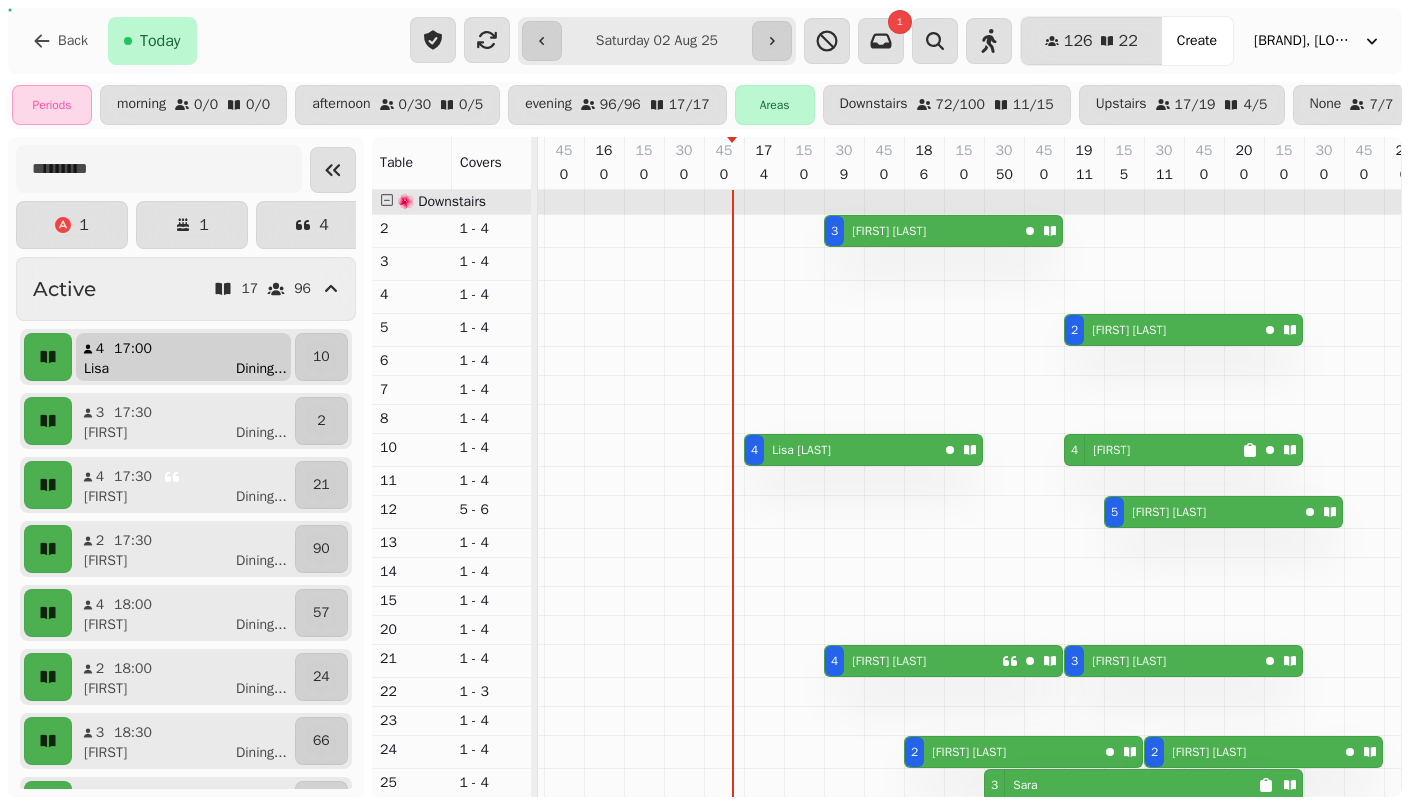 click on "[TIME] [FIRST] [ACTION]" at bounding box center (183, 357) 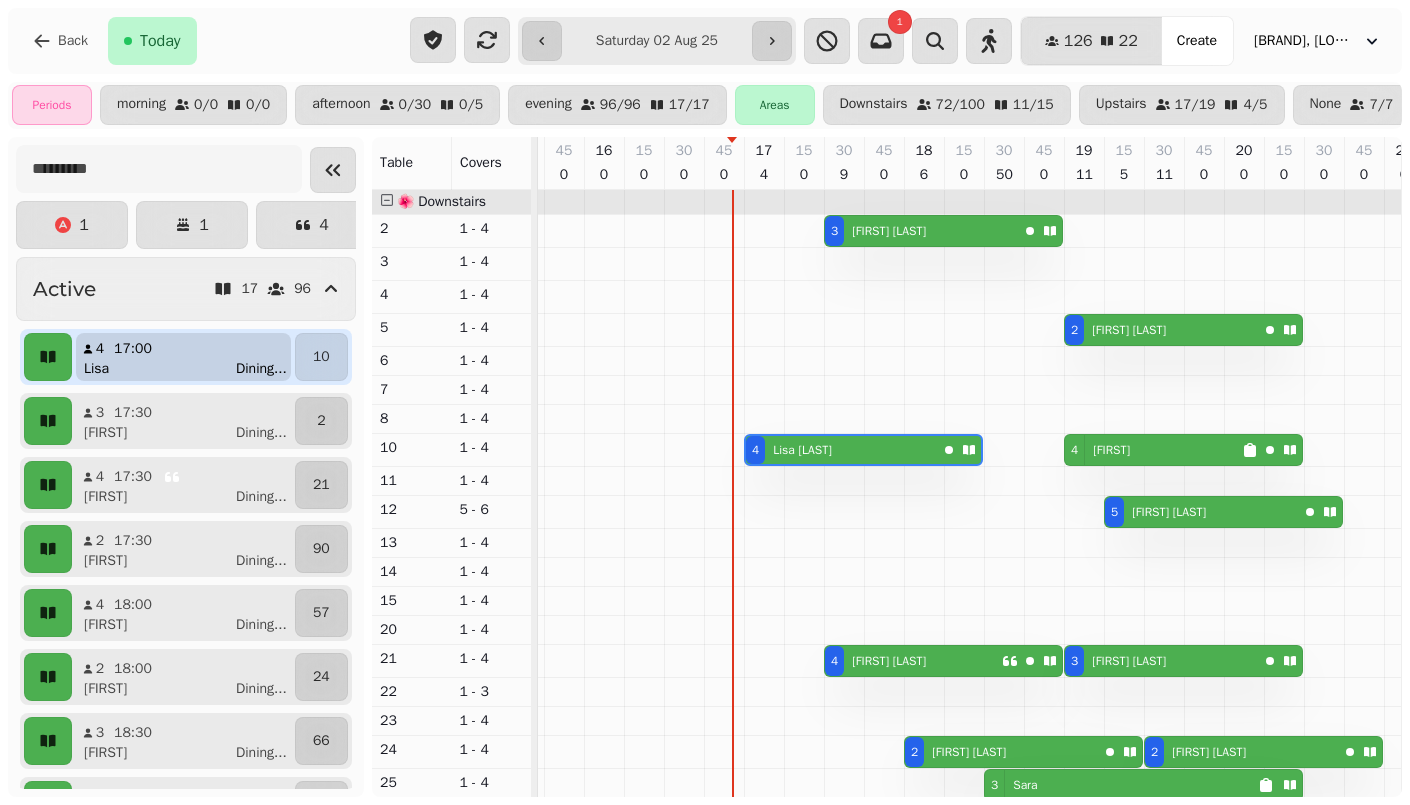 scroll, scrollTop: 0, scrollLeft: 786, axis: horizontal 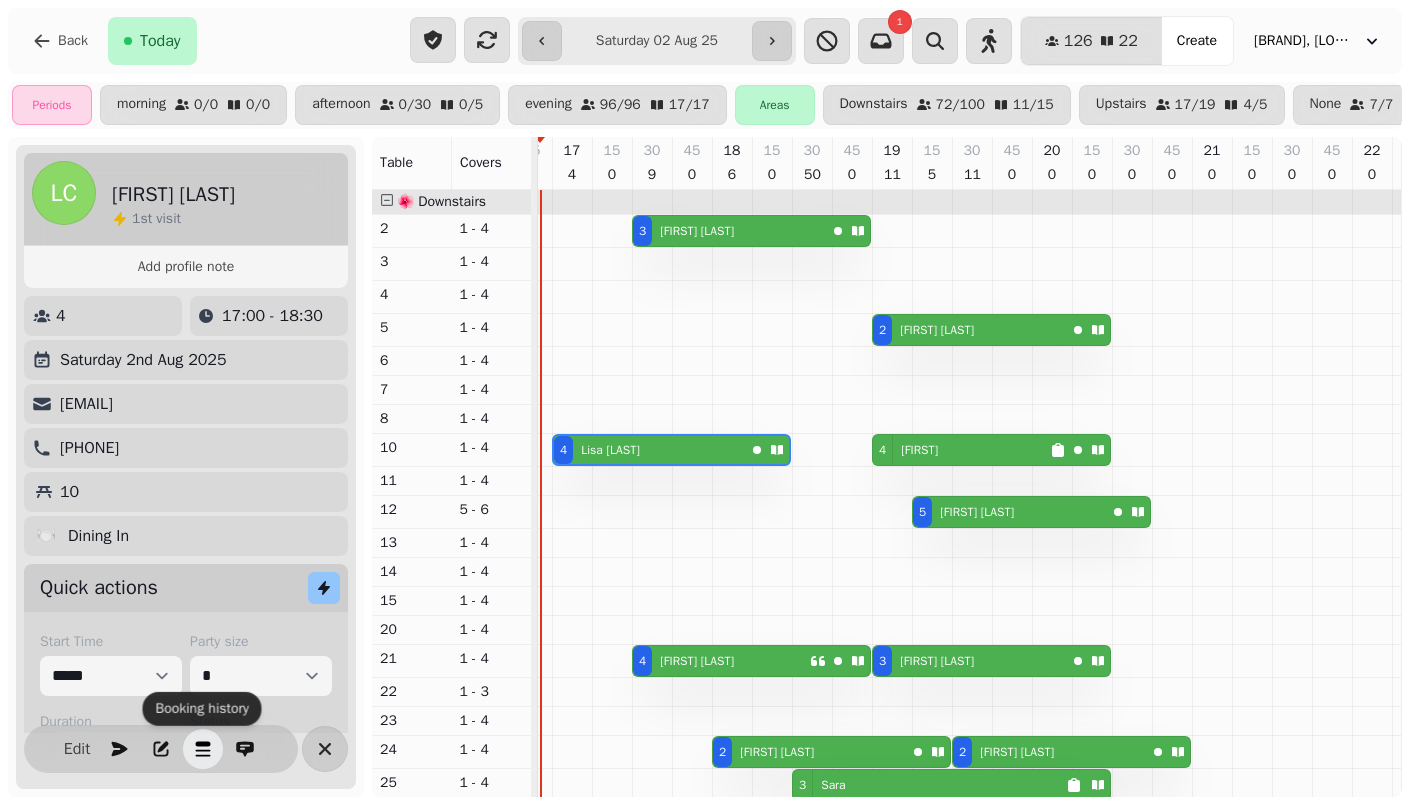 click 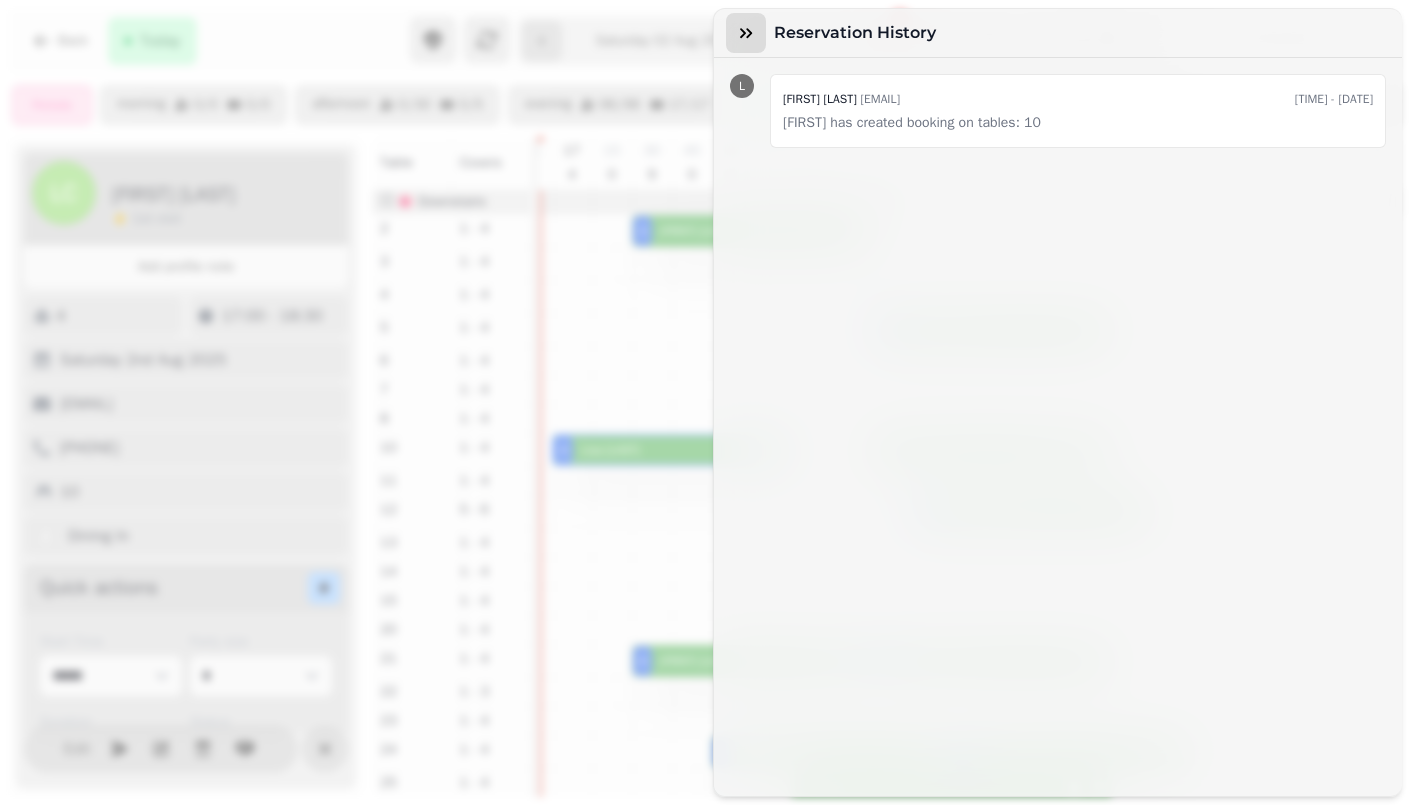 click 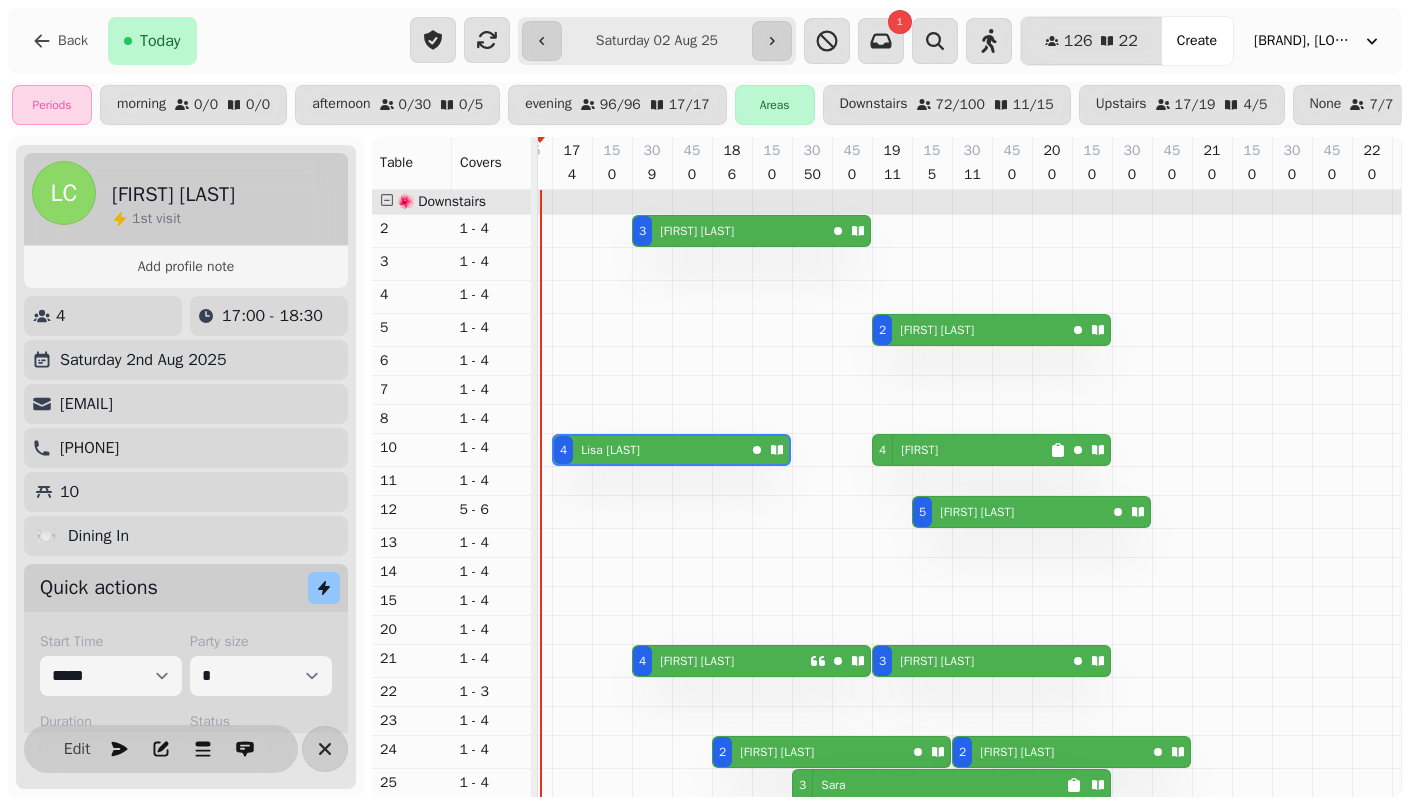 scroll, scrollTop: 128, scrollLeft: 0, axis: vertical 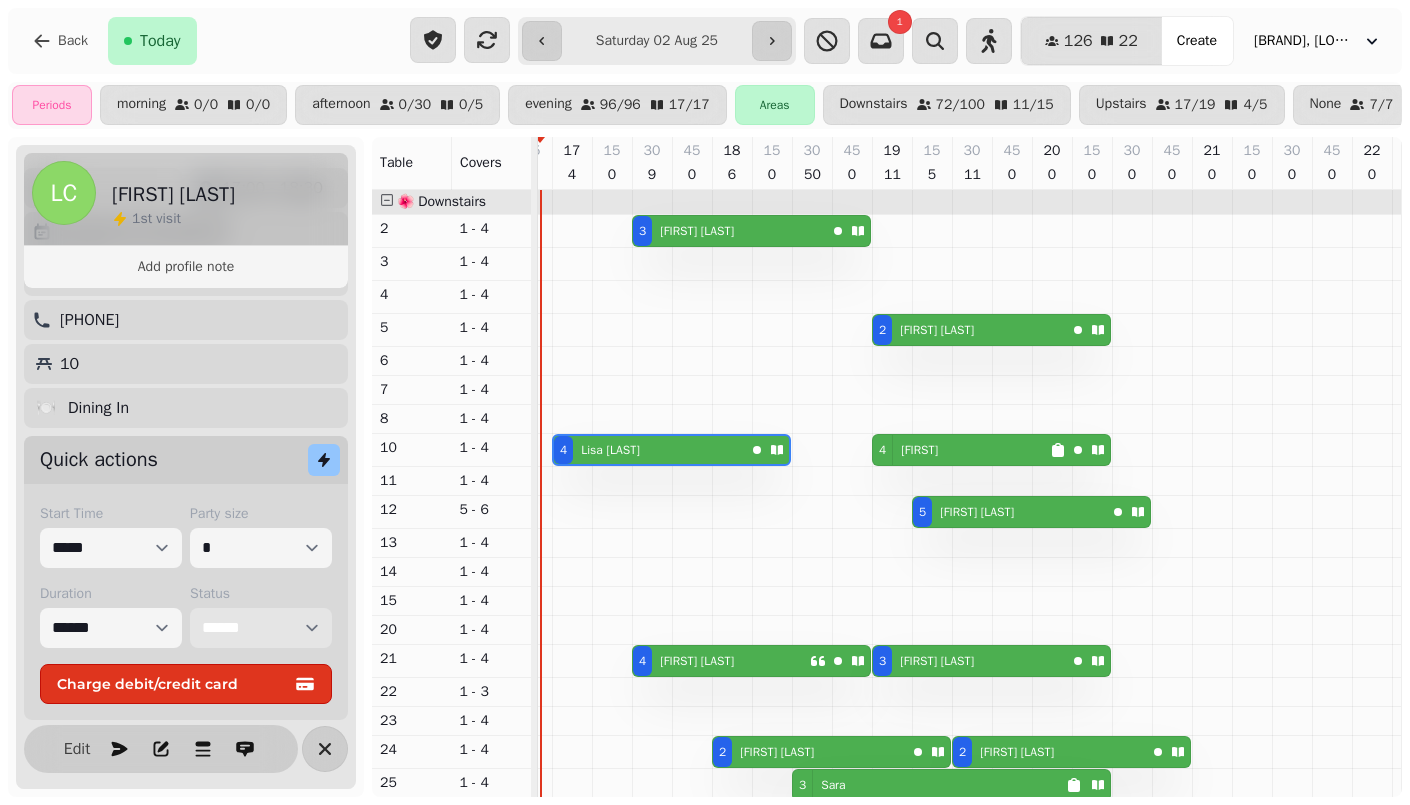 click on "**********" at bounding box center (261, 628) 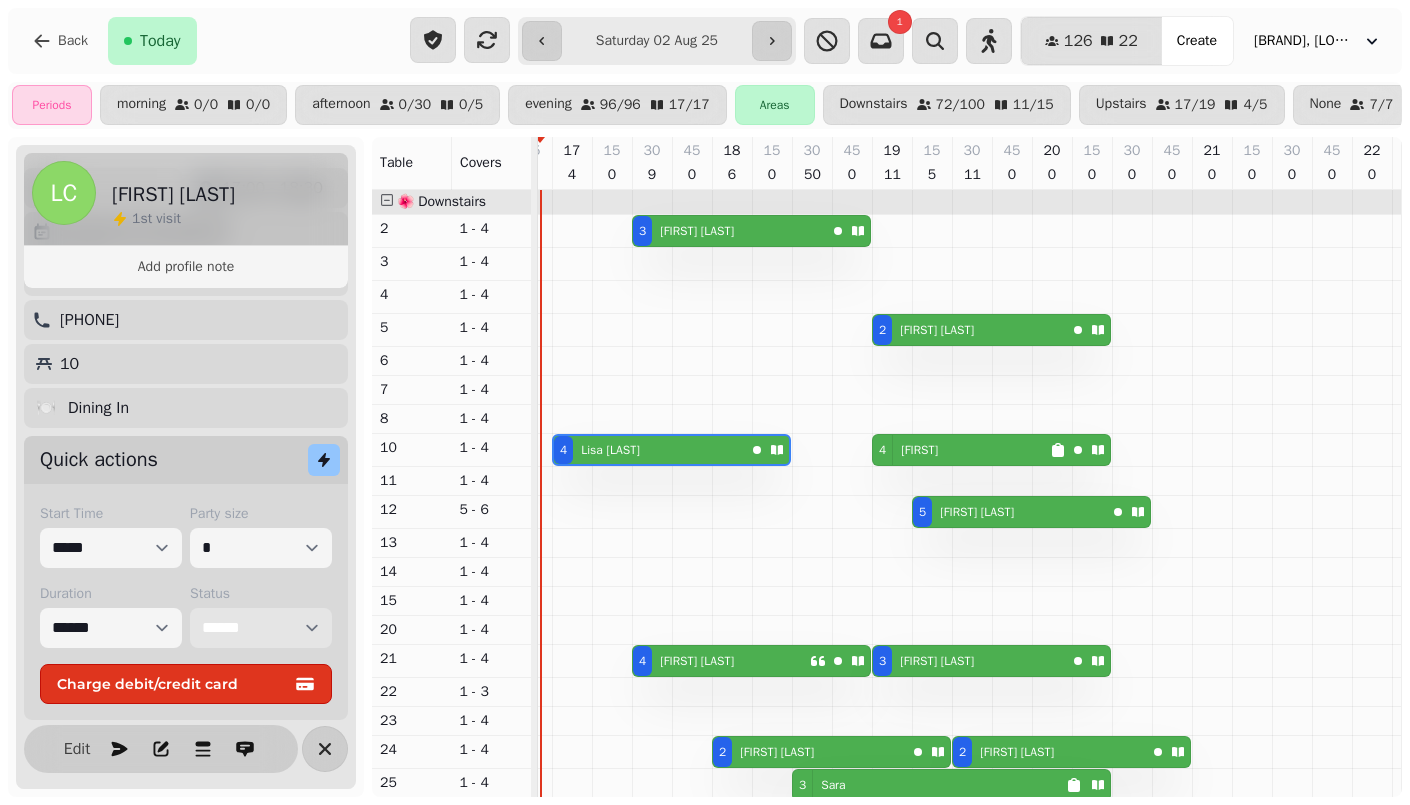 select on "******" 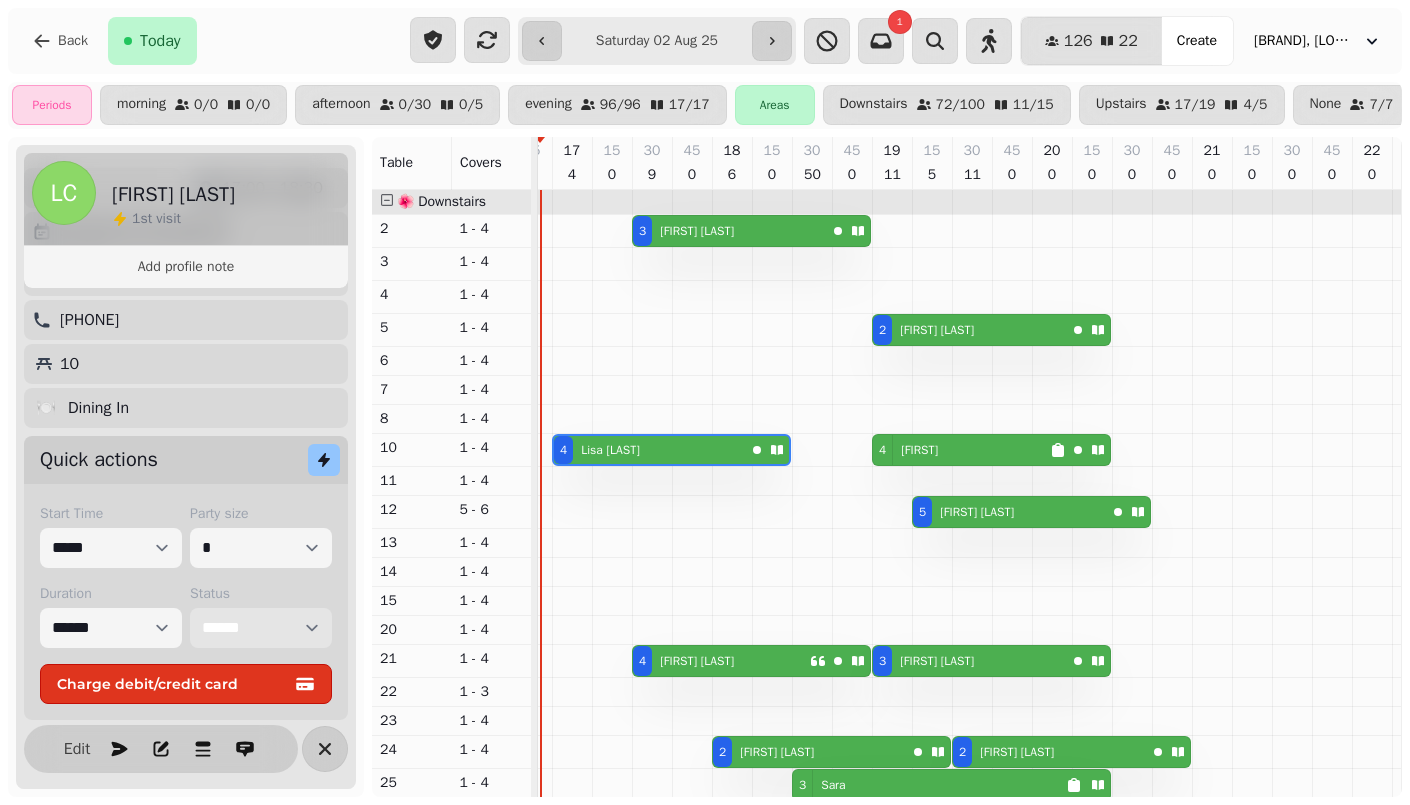 click on "**********" at bounding box center [261, 628] 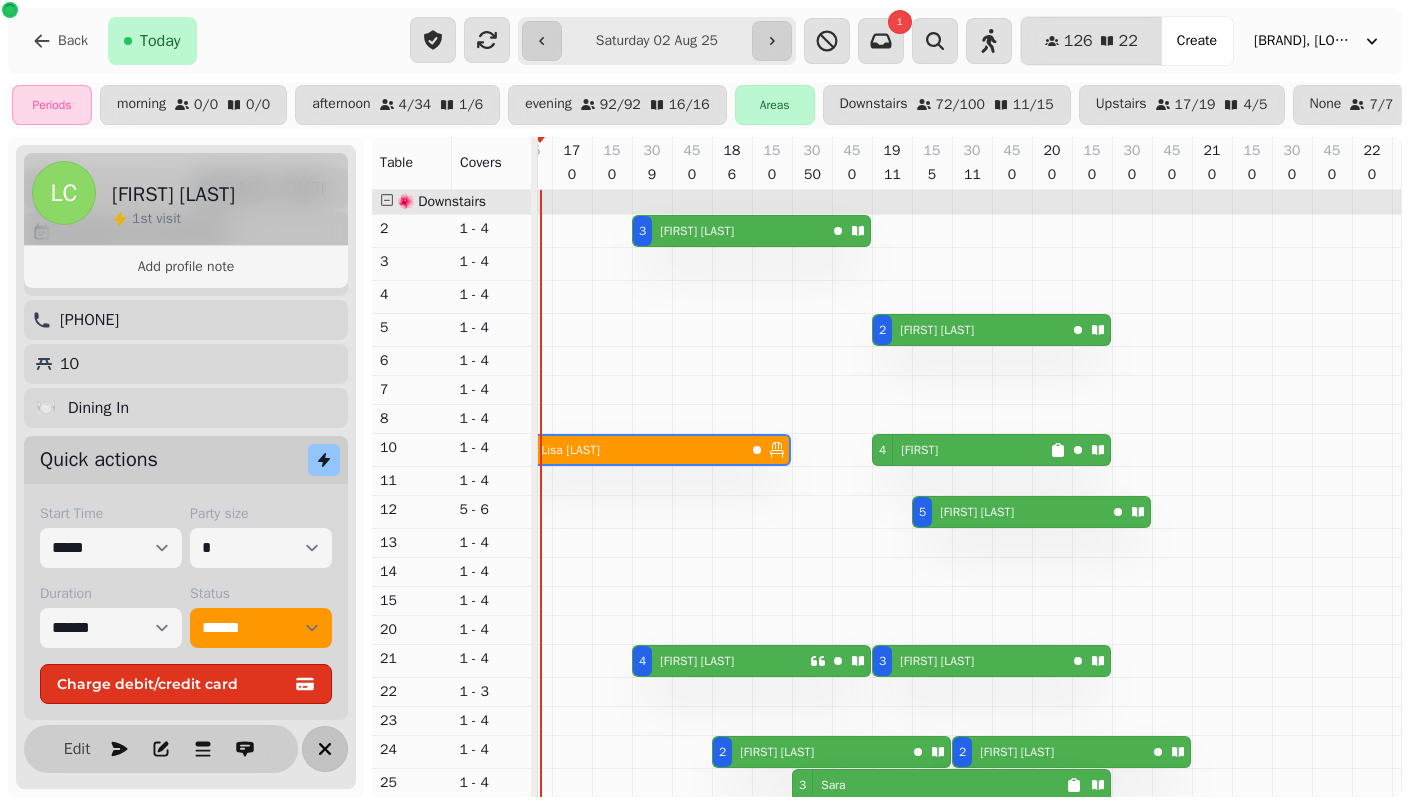 click 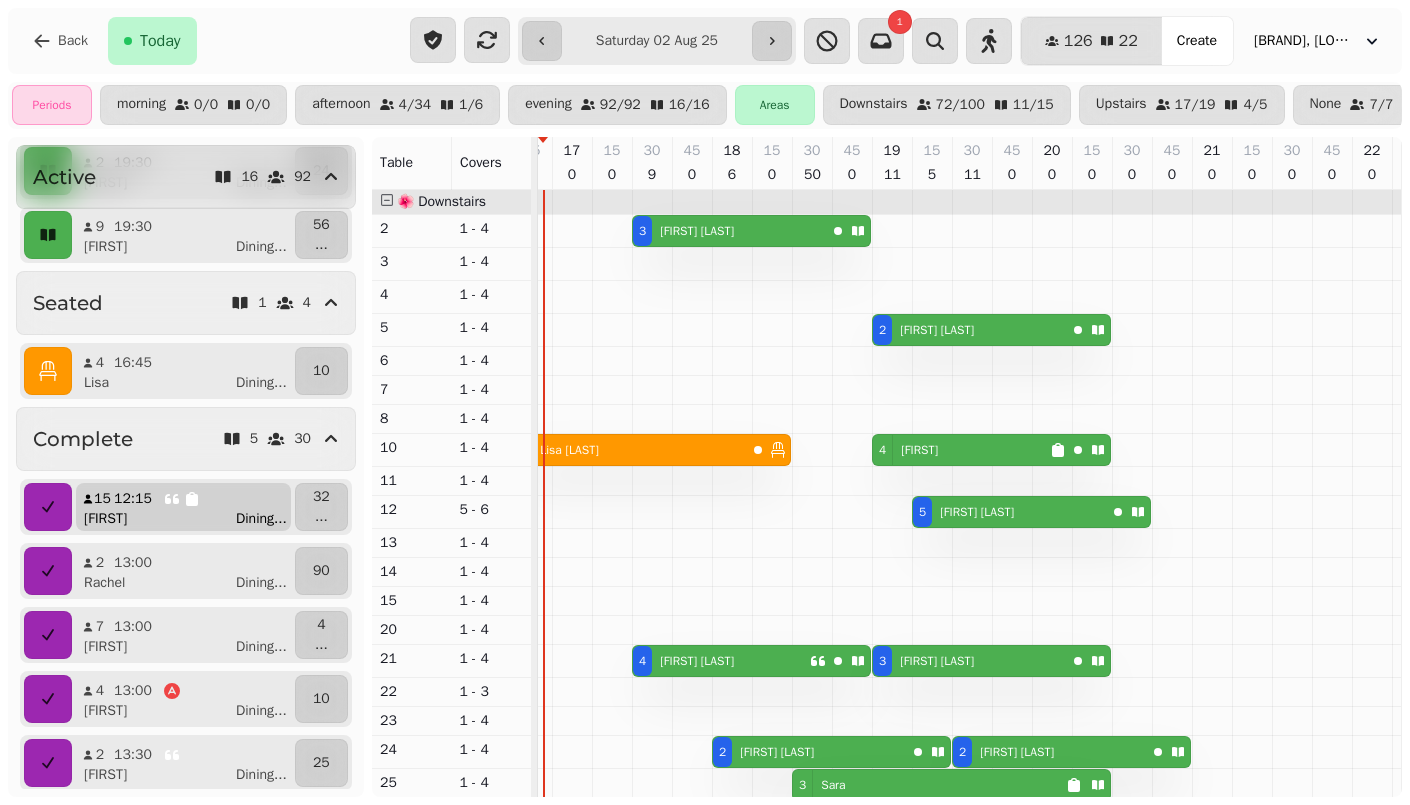 scroll, scrollTop: 0, scrollLeft: 0, axis: both 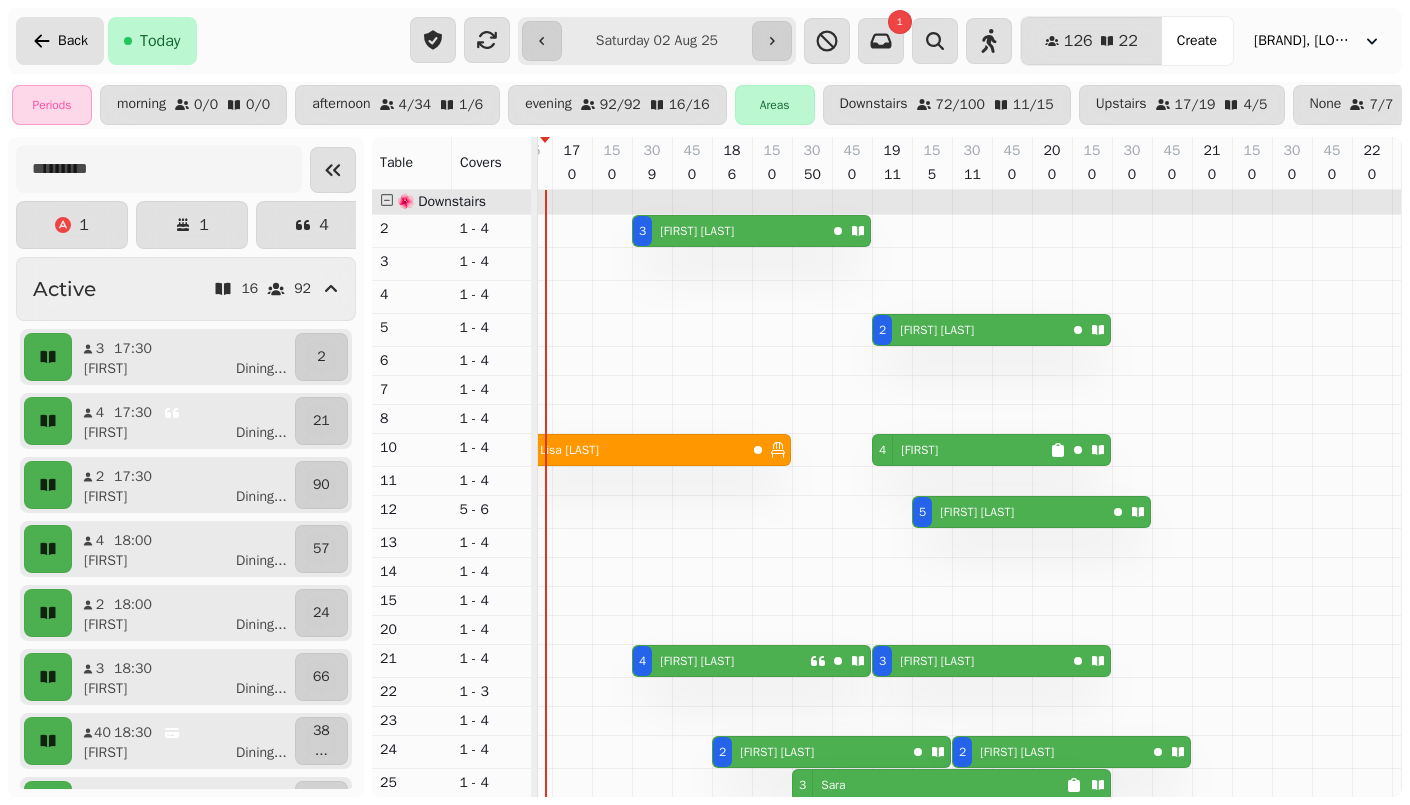 click 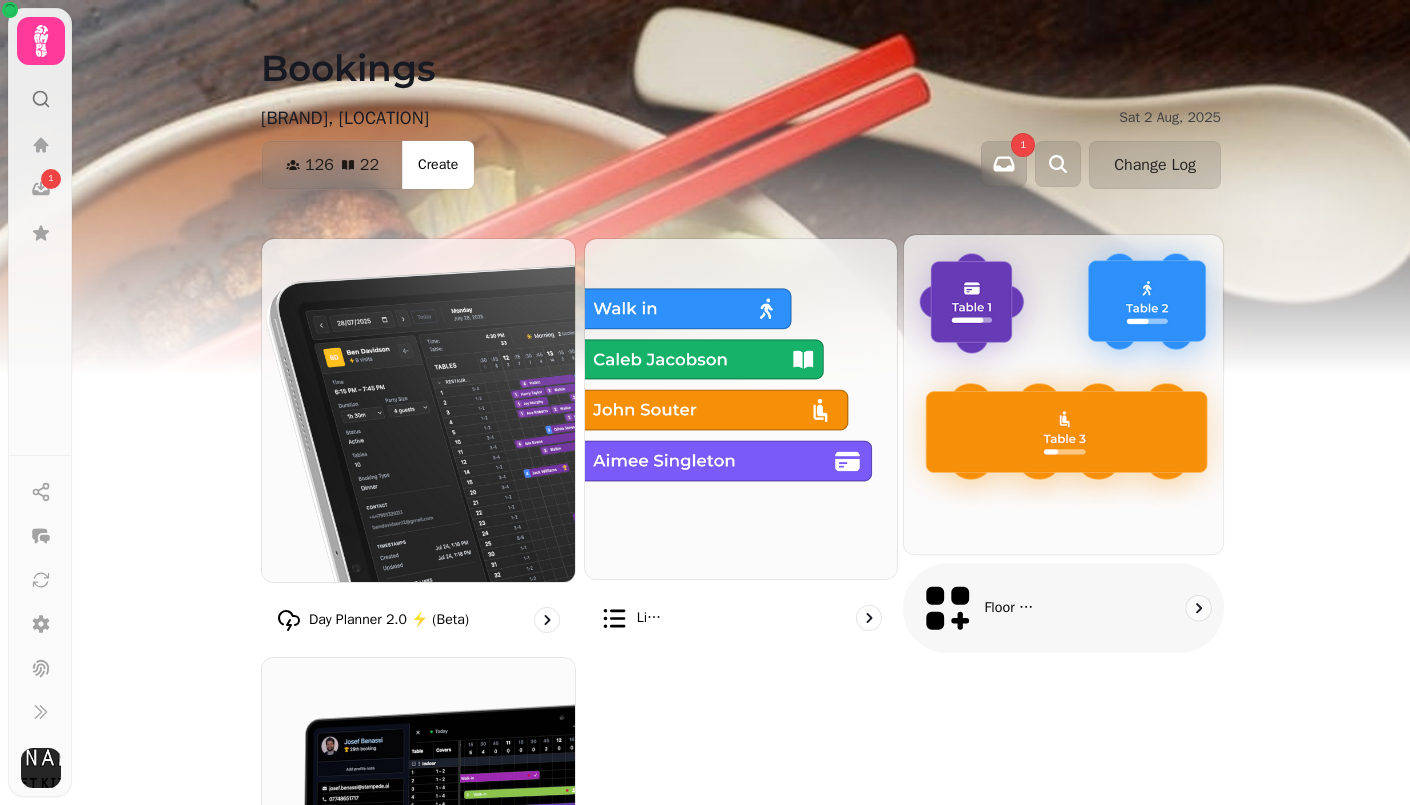 click at bounding box center [1063, 394] 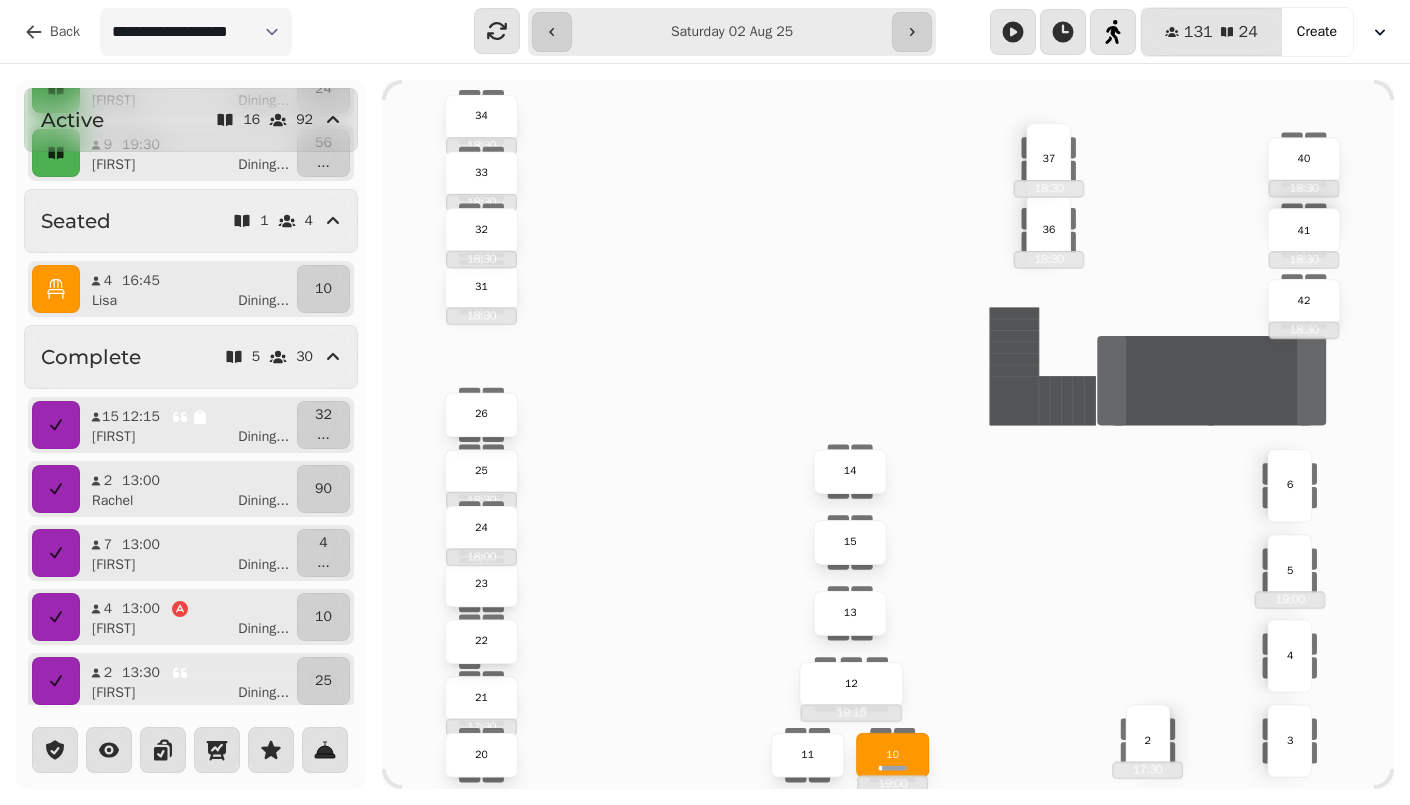 scroll, scrollTop: 0, scrollLeft: 0, axis: both 